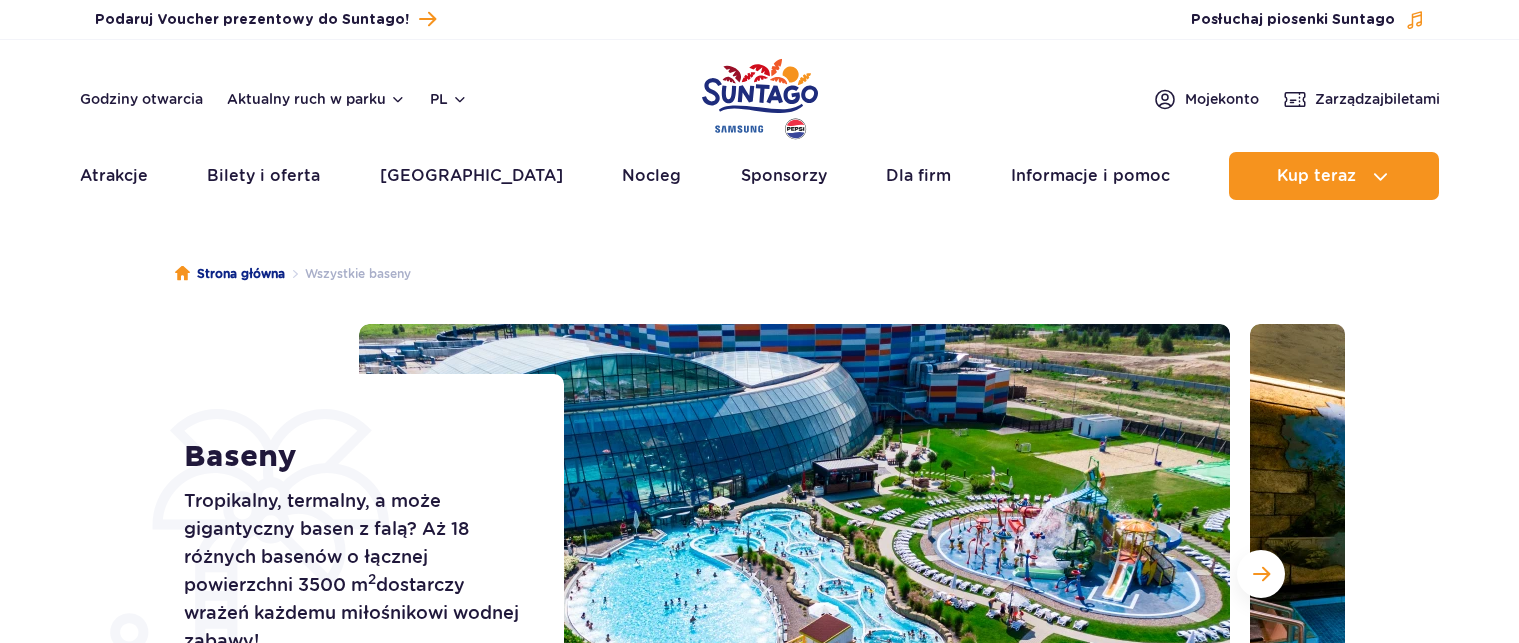 scroll, scrollTop: 0, scrollLeft: 0, axis: both 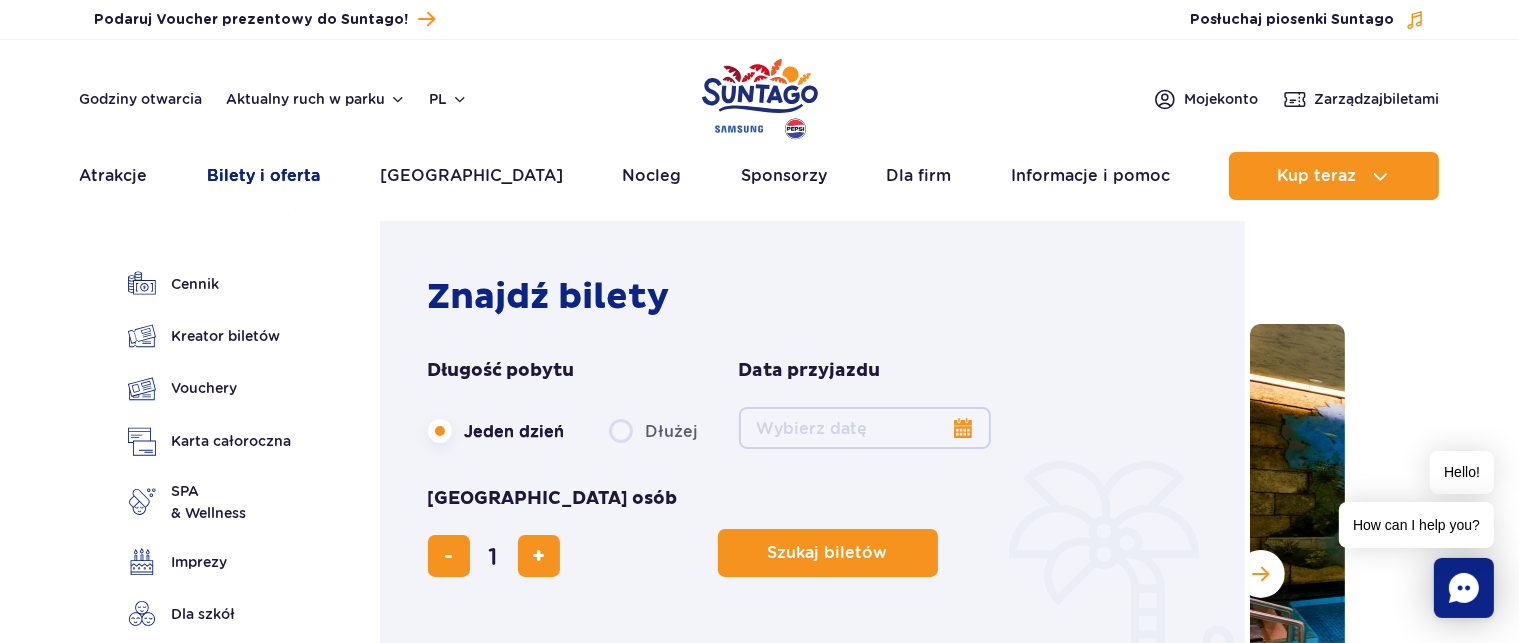 click on "Bilety i oferta" at bounding box center (263, 176) 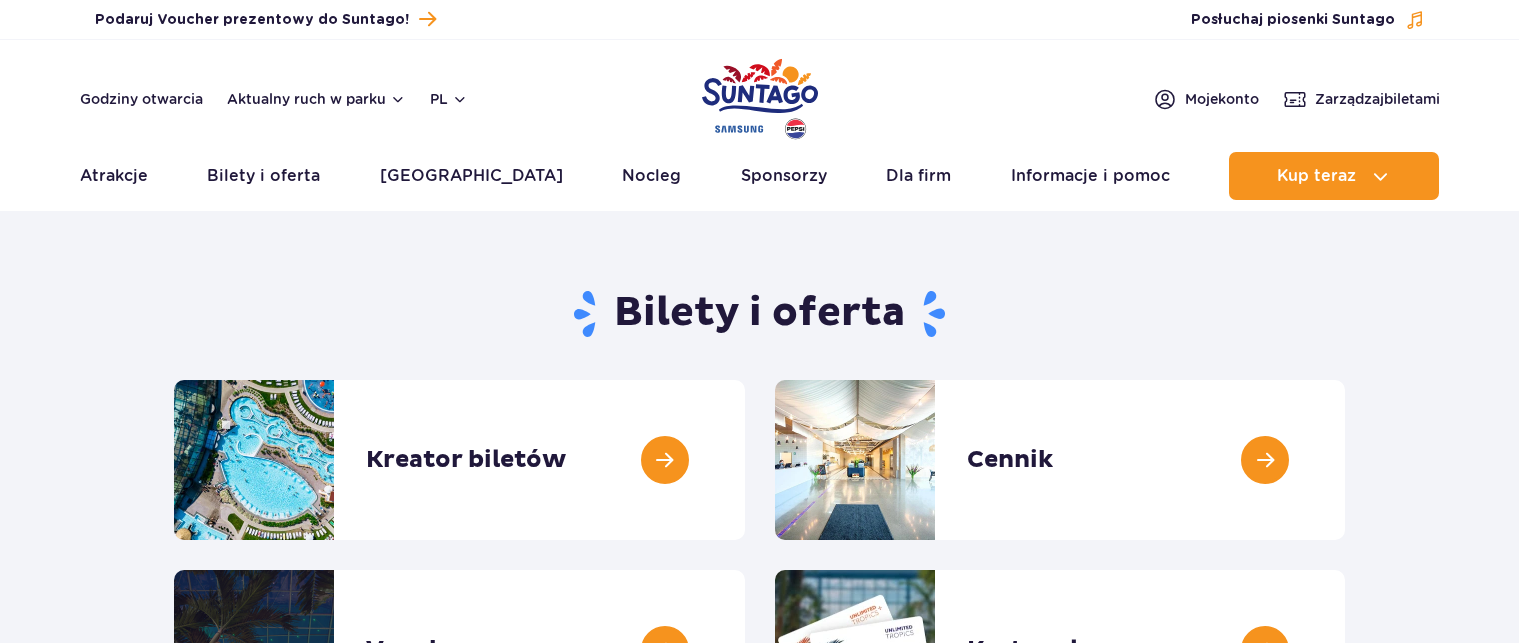 scroll, scrollTop: 0, scrollLeft: 0, axis: both 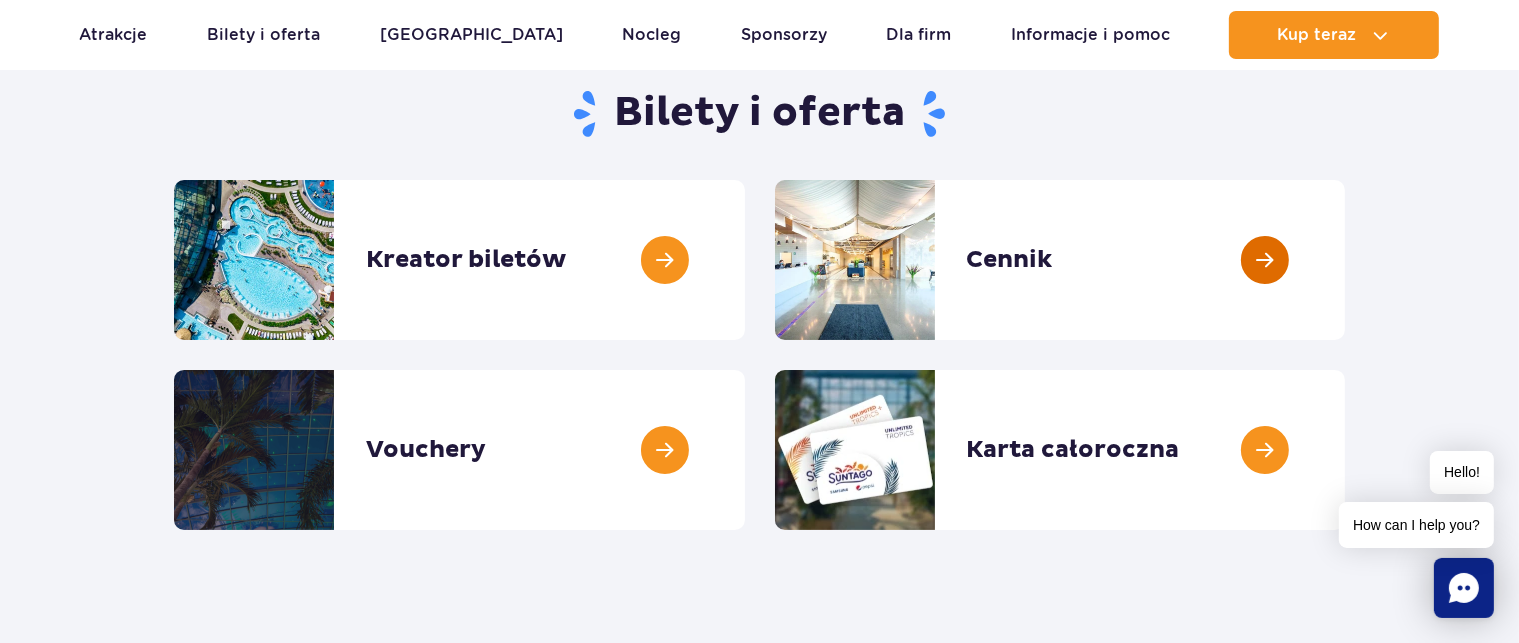 click at bounding box center [1345, 260] 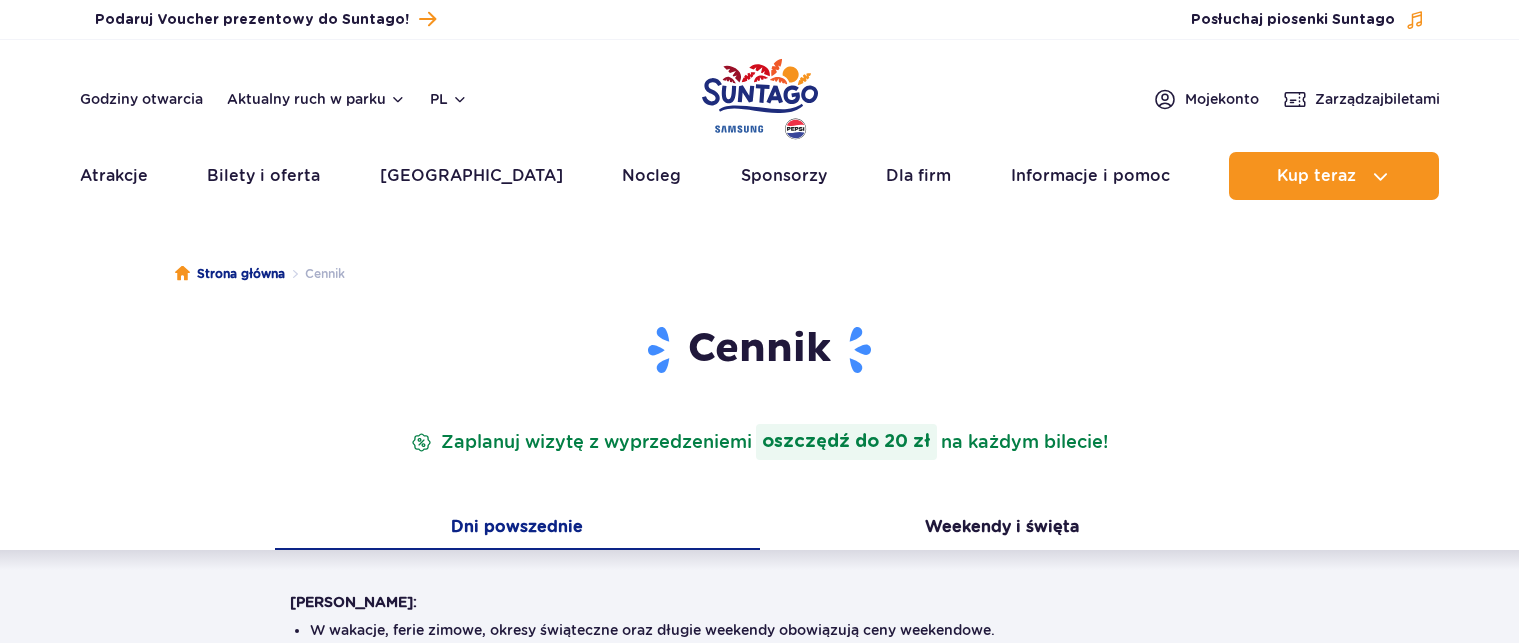 scroll, scrollTop: 0, scrollLeft: 0, axis: both 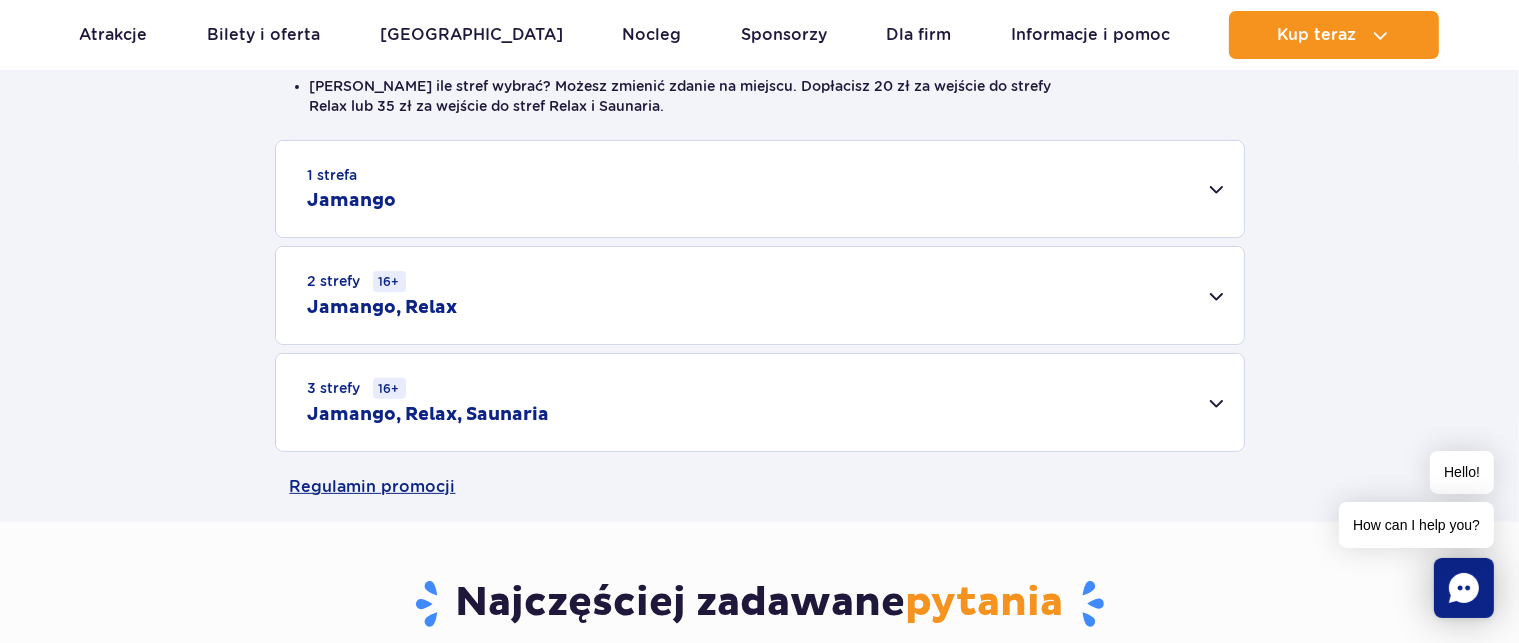 click on "3 strefy  16+
Jamango, Relax, Saunaria" at bounding box center (760, 402) 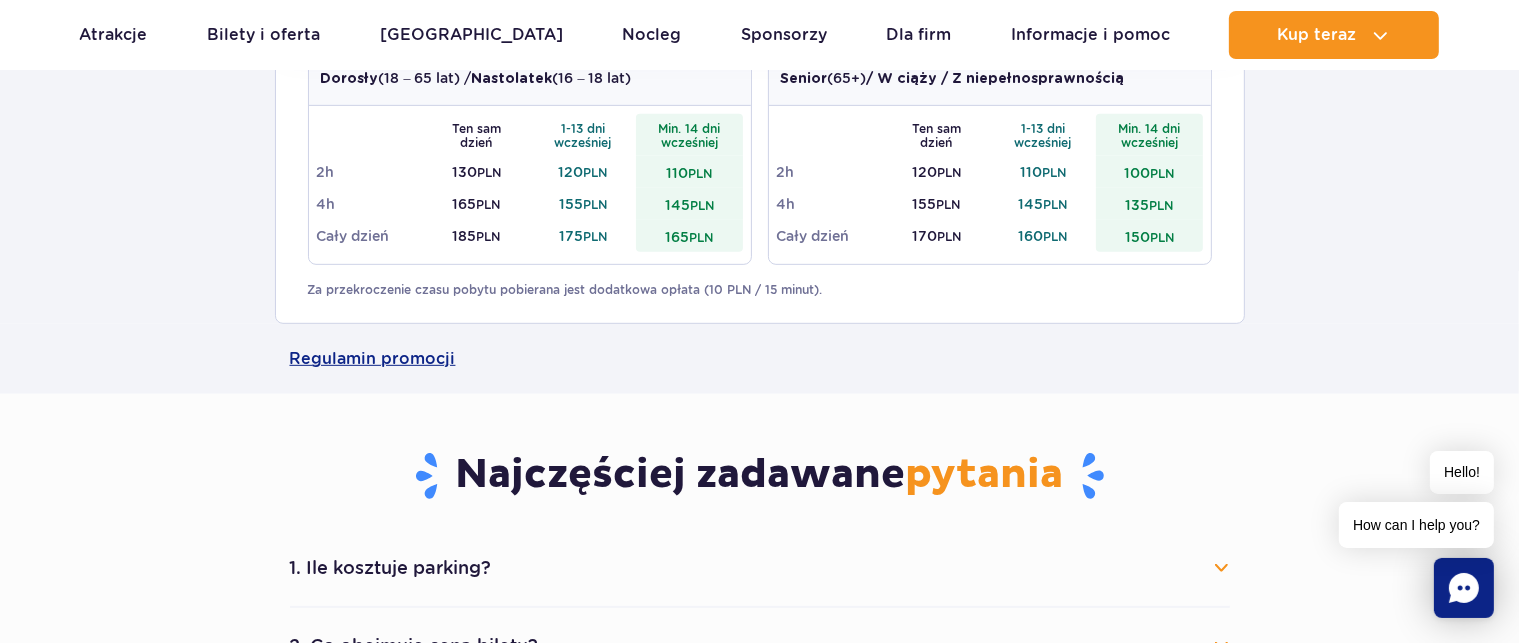 scroll, scrollTop: 700, scrollLeft: 0, axis: vertical 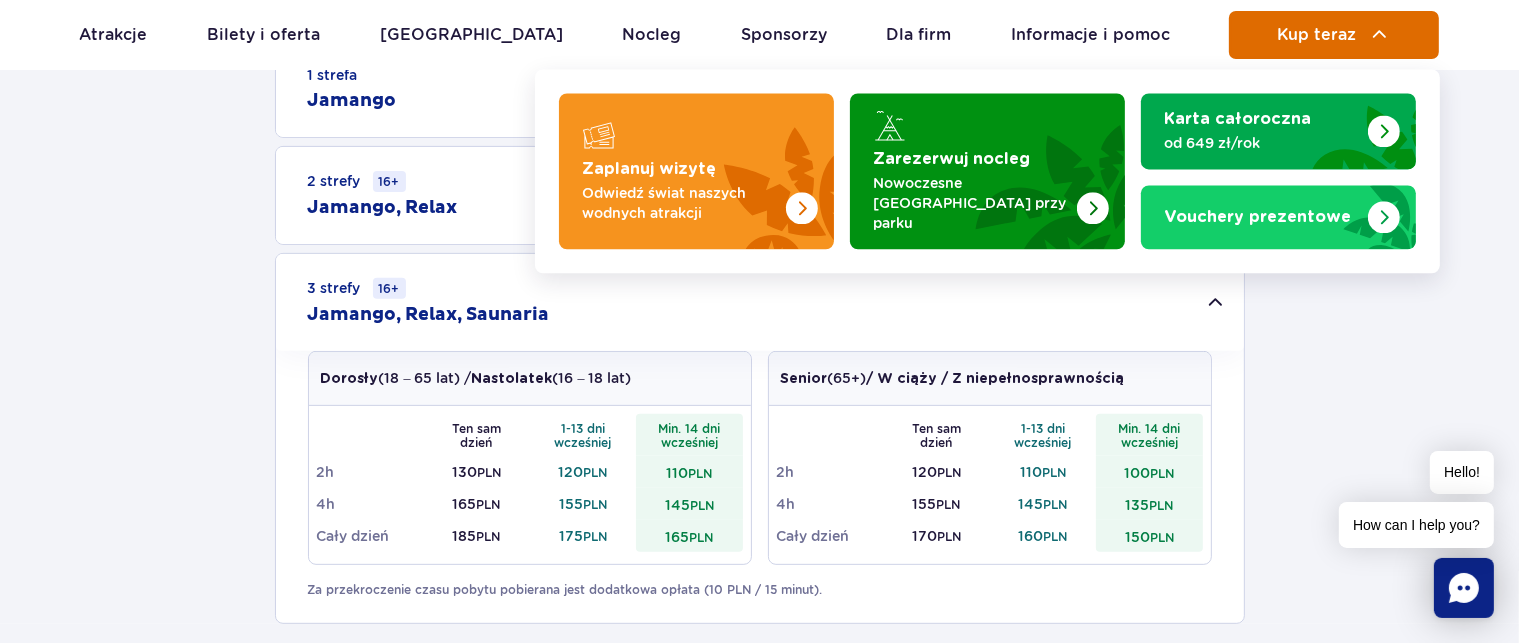 click on "Kup teraz" at bounding box center [1316, 35] 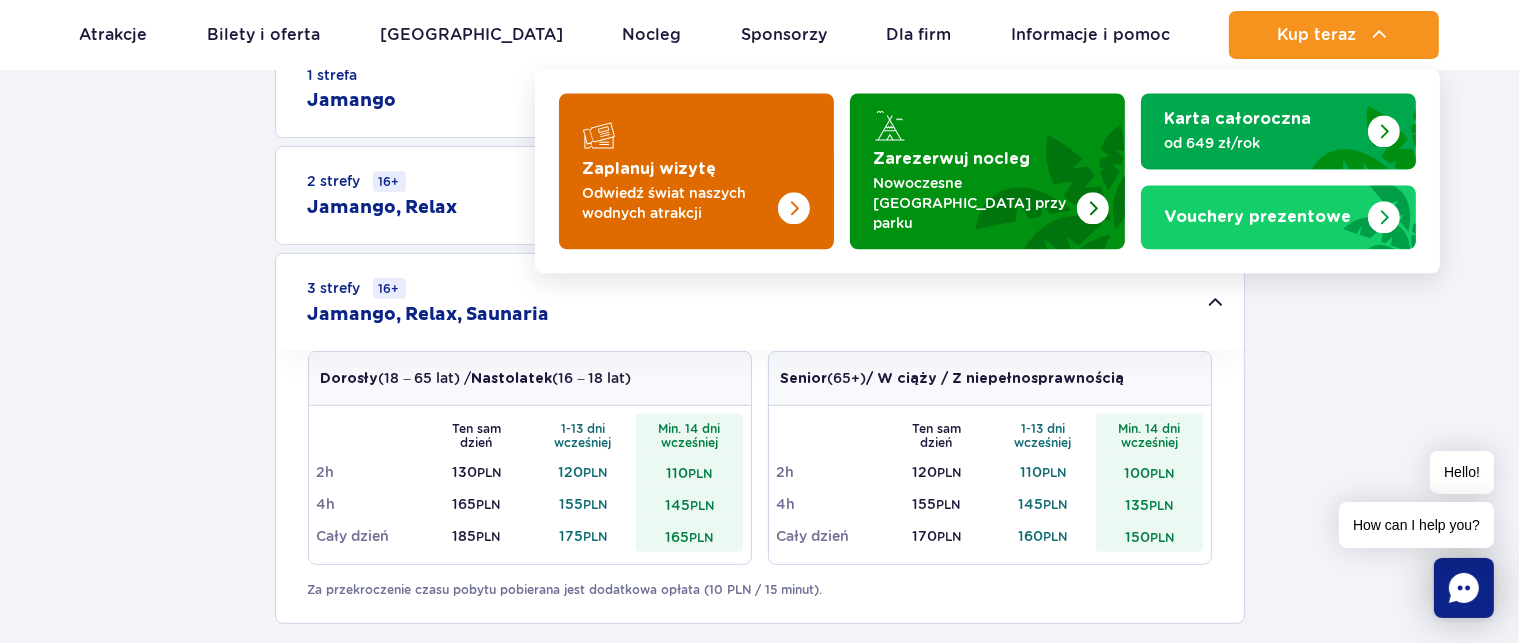 click at bounding box center (794, 209) 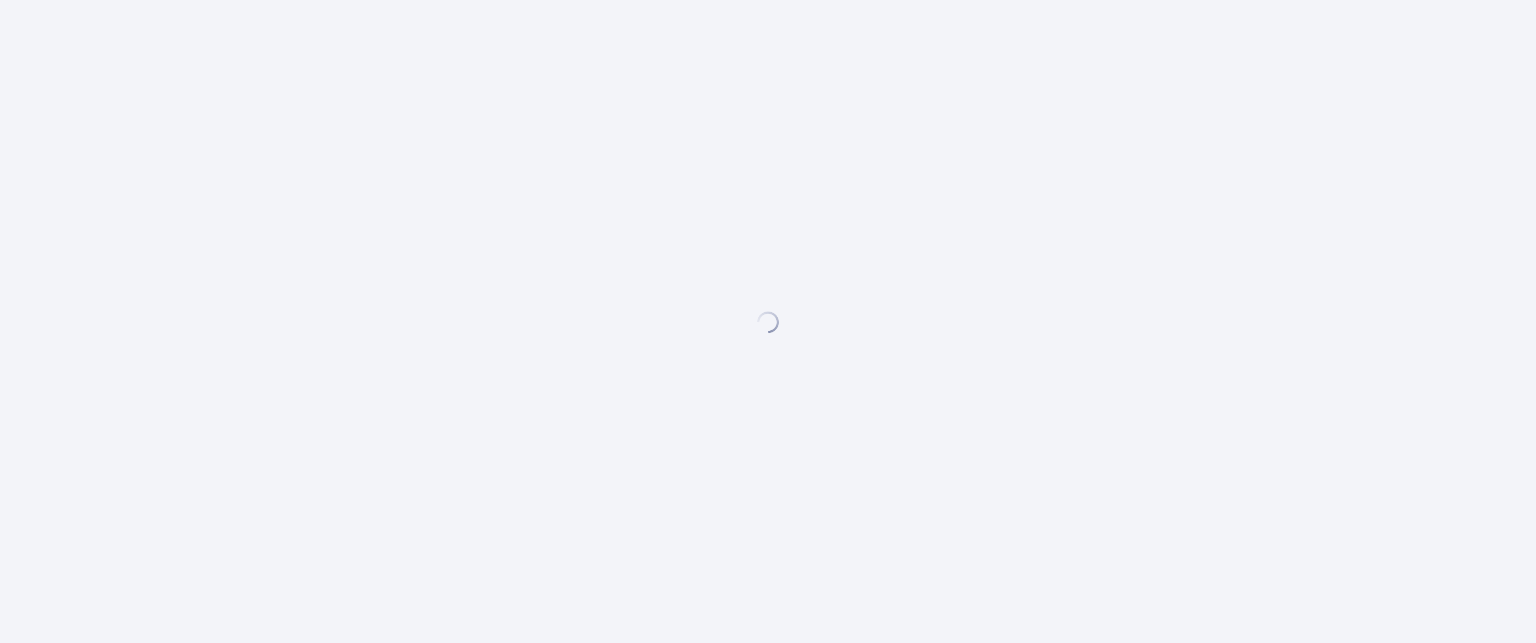 scroll, scrollTop: 0, scrollLeft: 0, axis: both 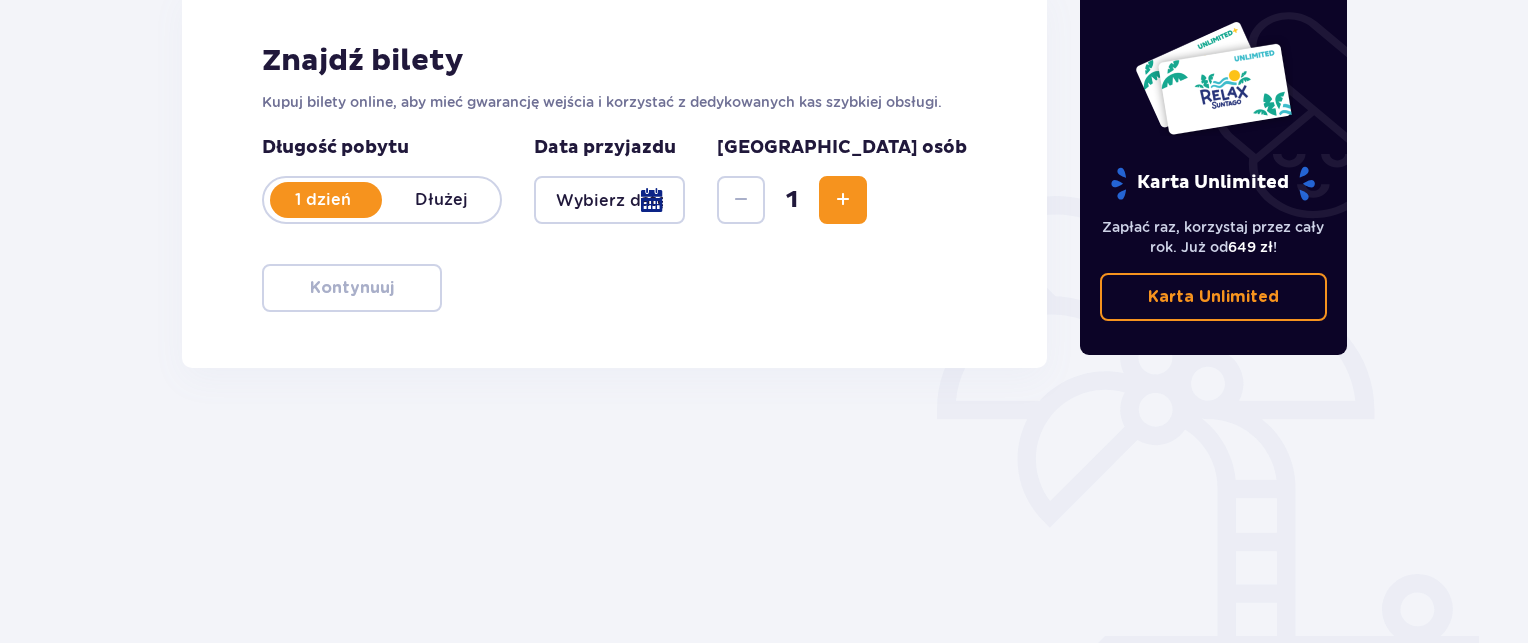 click at bounding box center (609, 200) 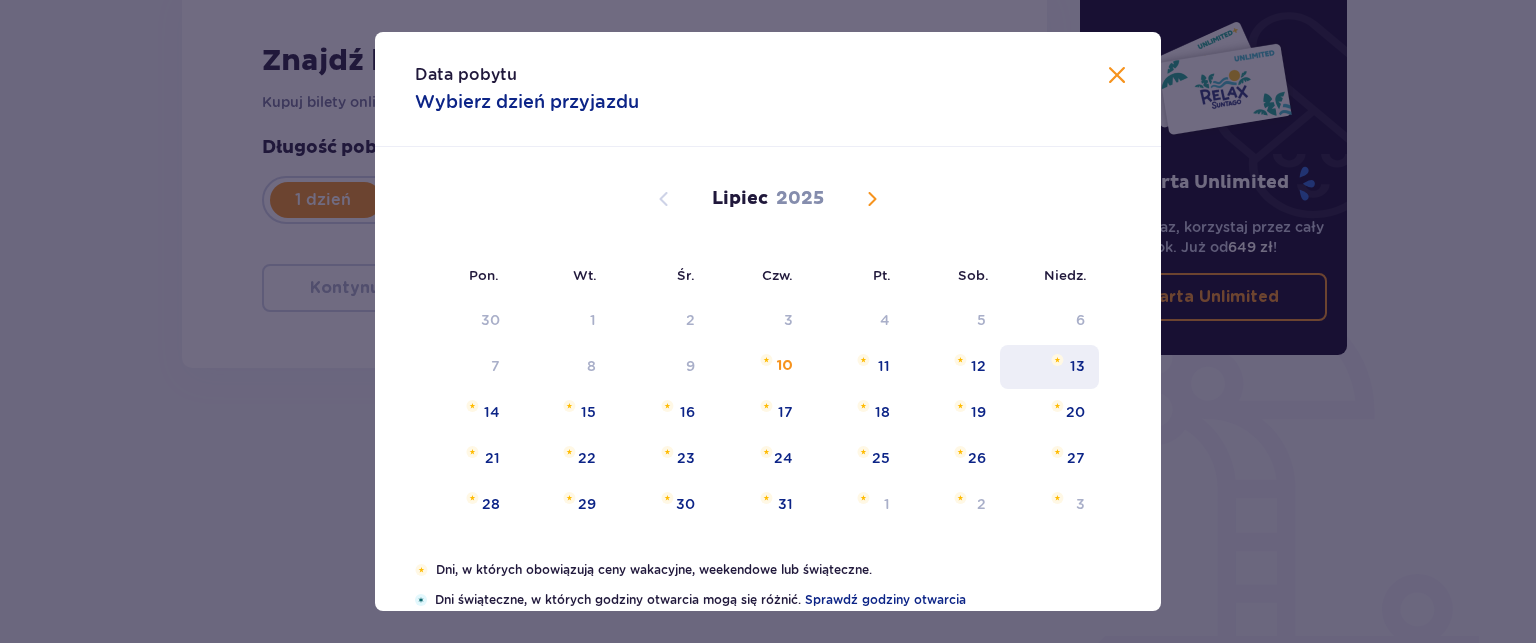 click on "13" at bounding box center (1049, 367) 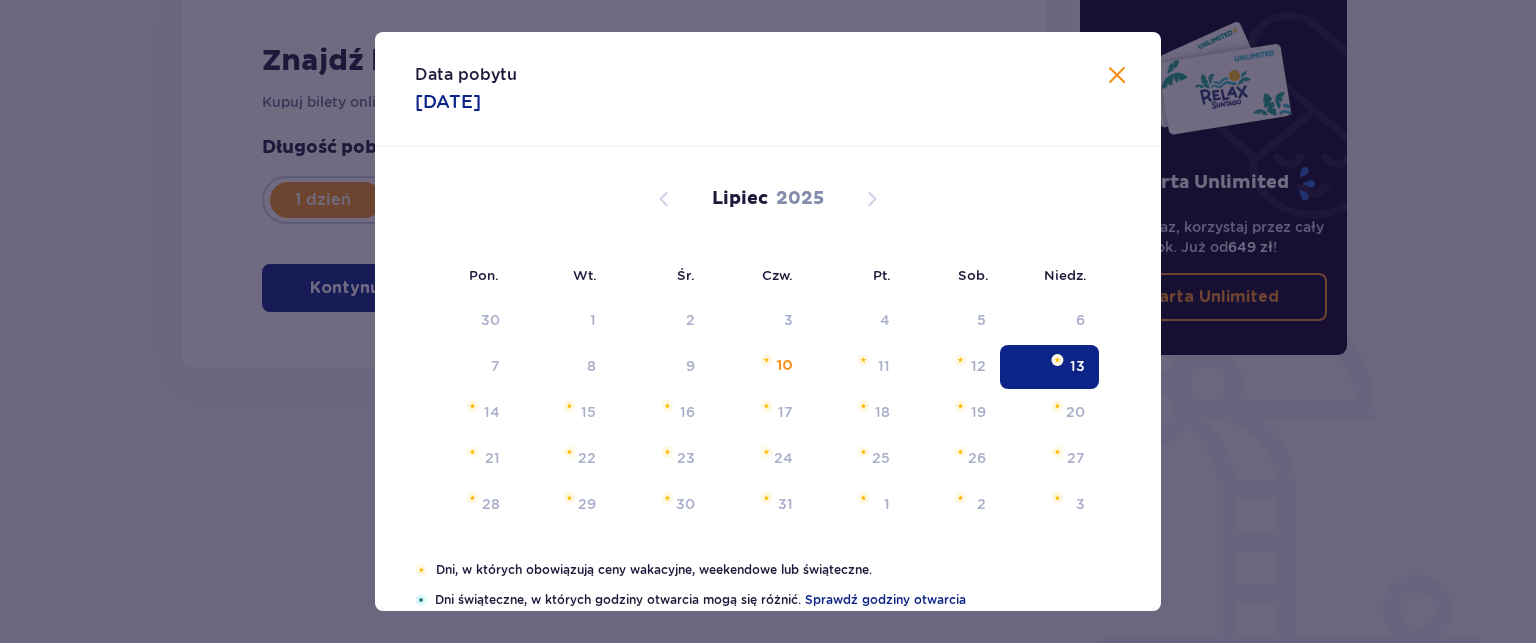 type on "13.07.25" 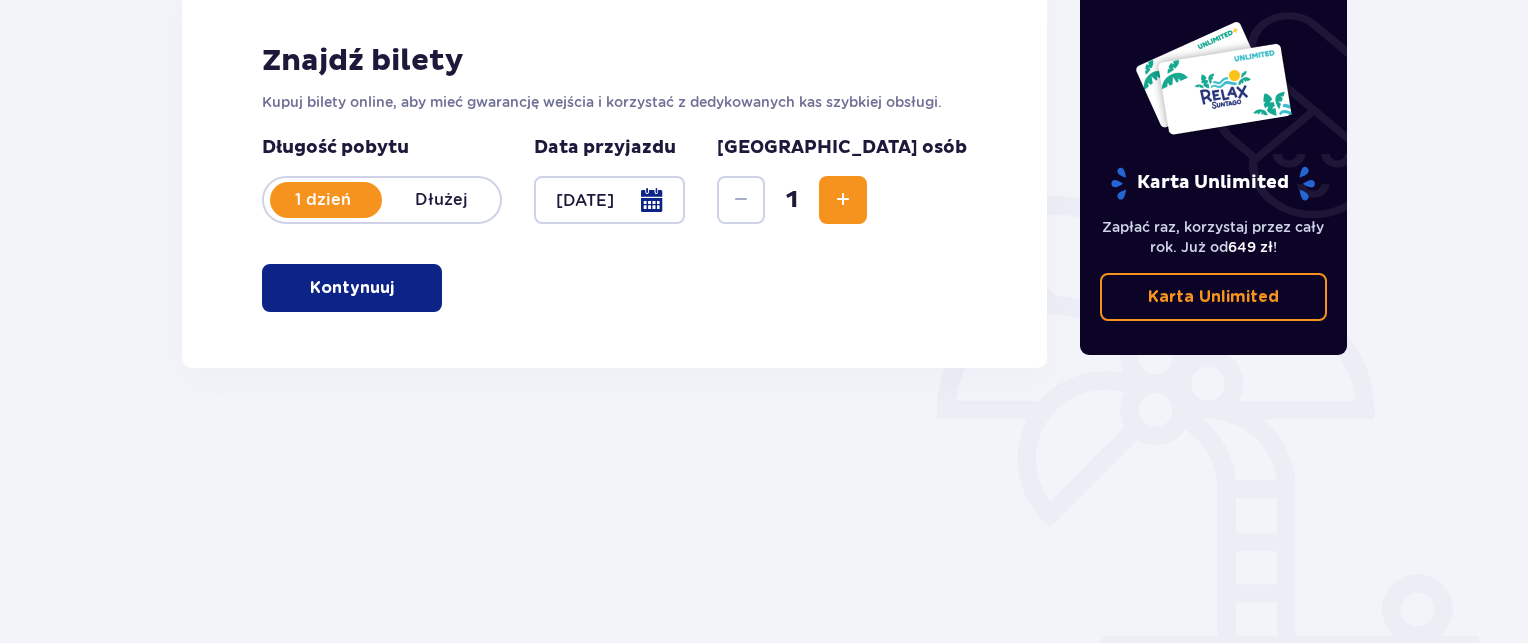 click at bounding box center [843, 200] 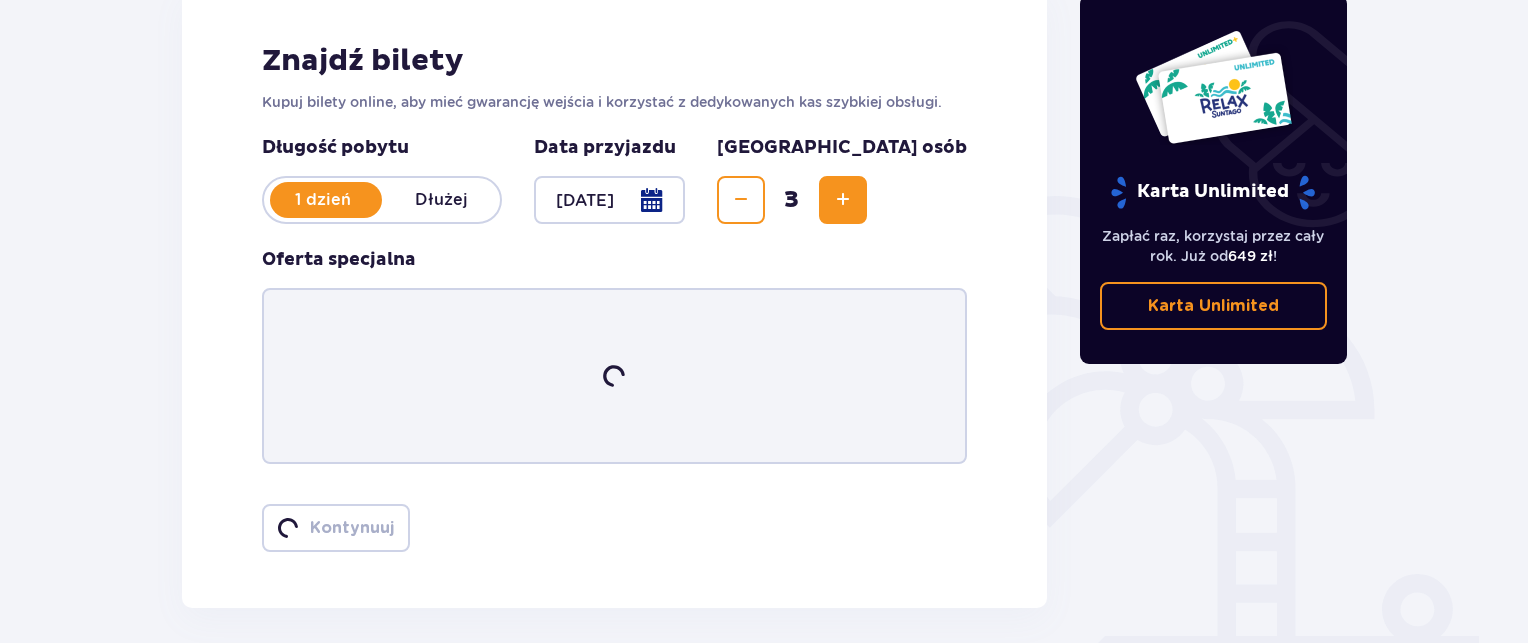 click at bounding box center (843, 200) 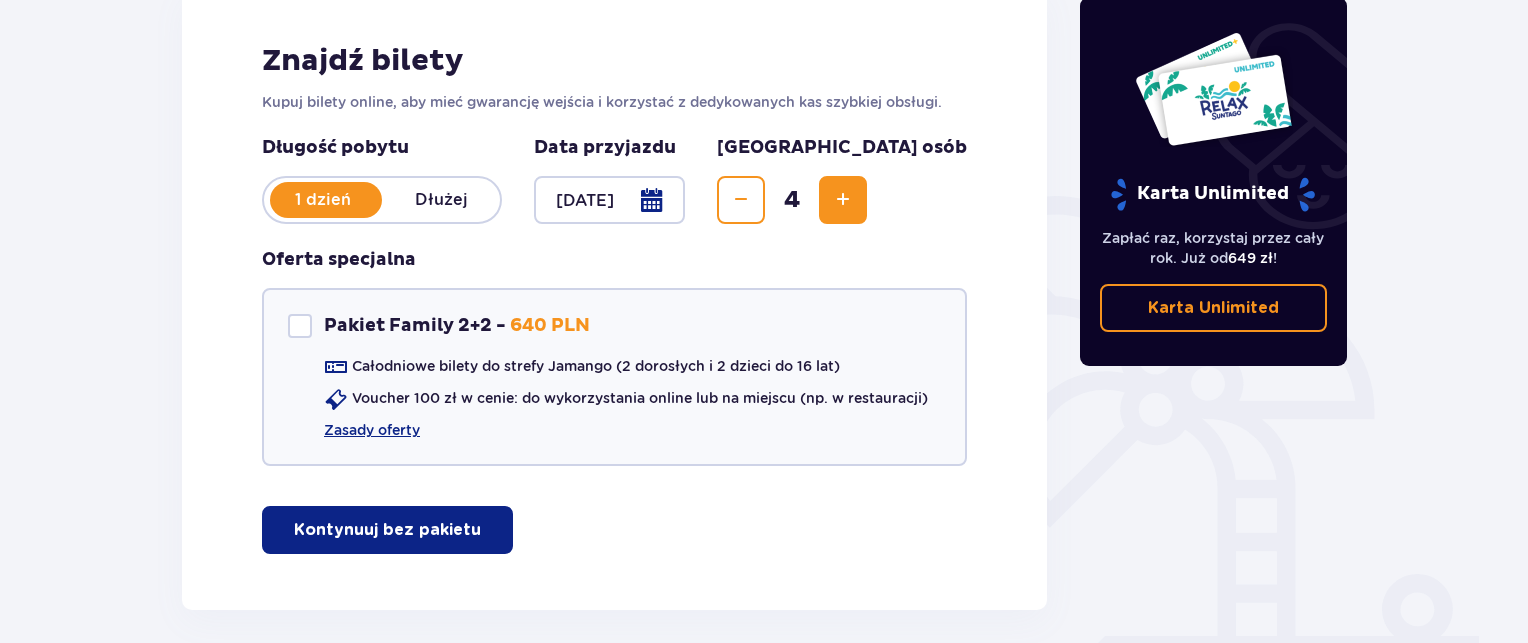 click on "Kontynuuj bez pakietu" at bounding box center [387, 530] 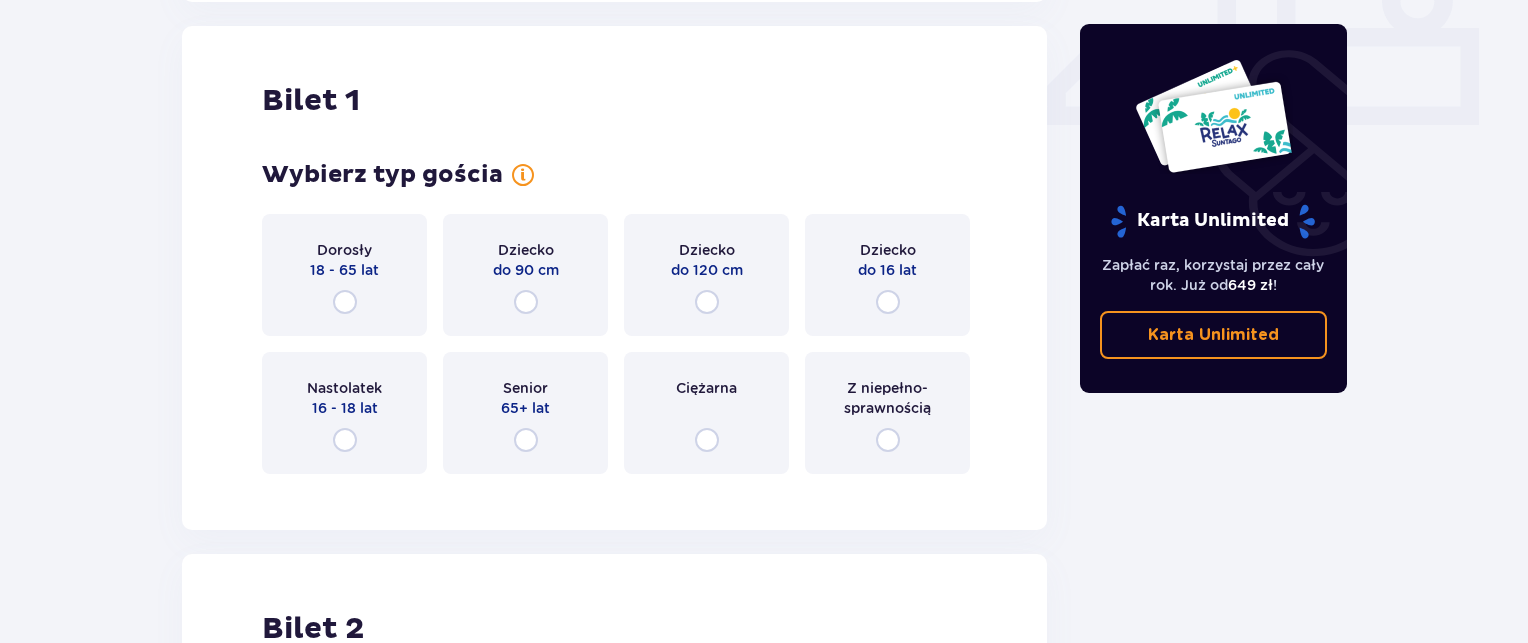 scroll, scrollTop: 908, scrollLeft: 0, axis: vertical 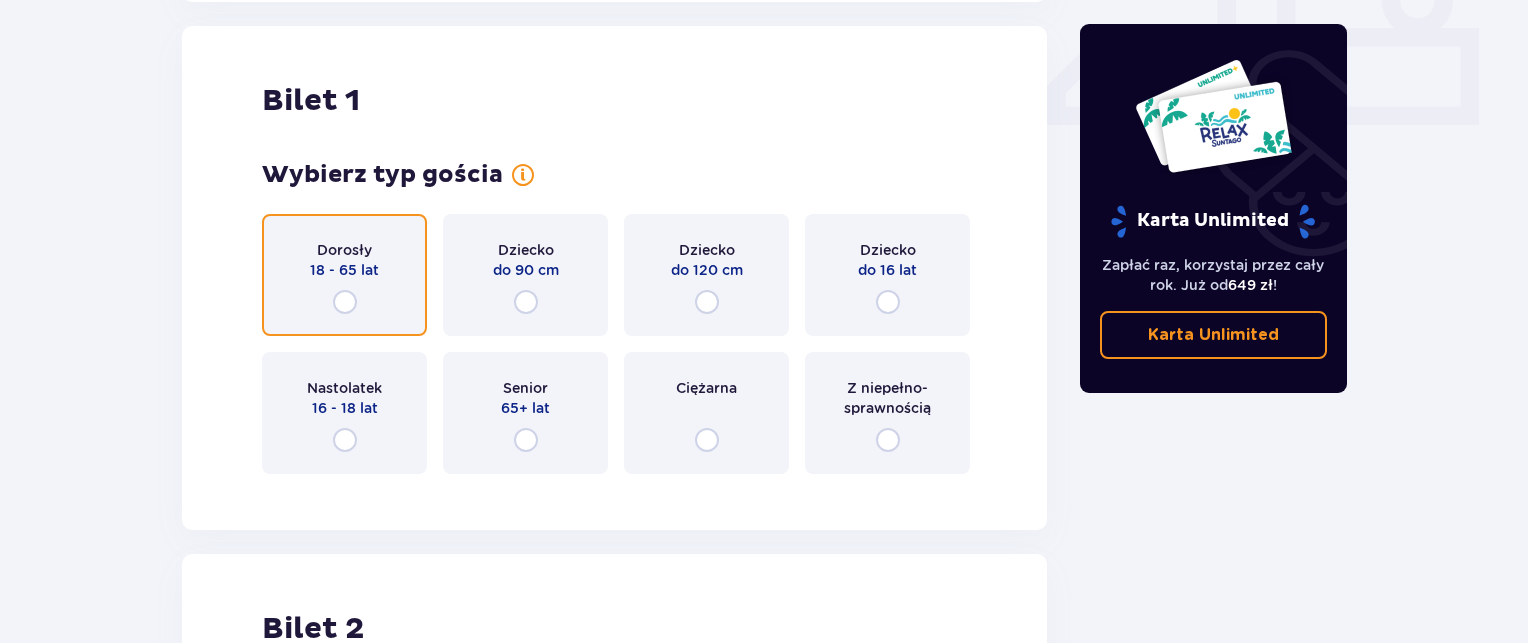 click at bounding box center (345, 302) 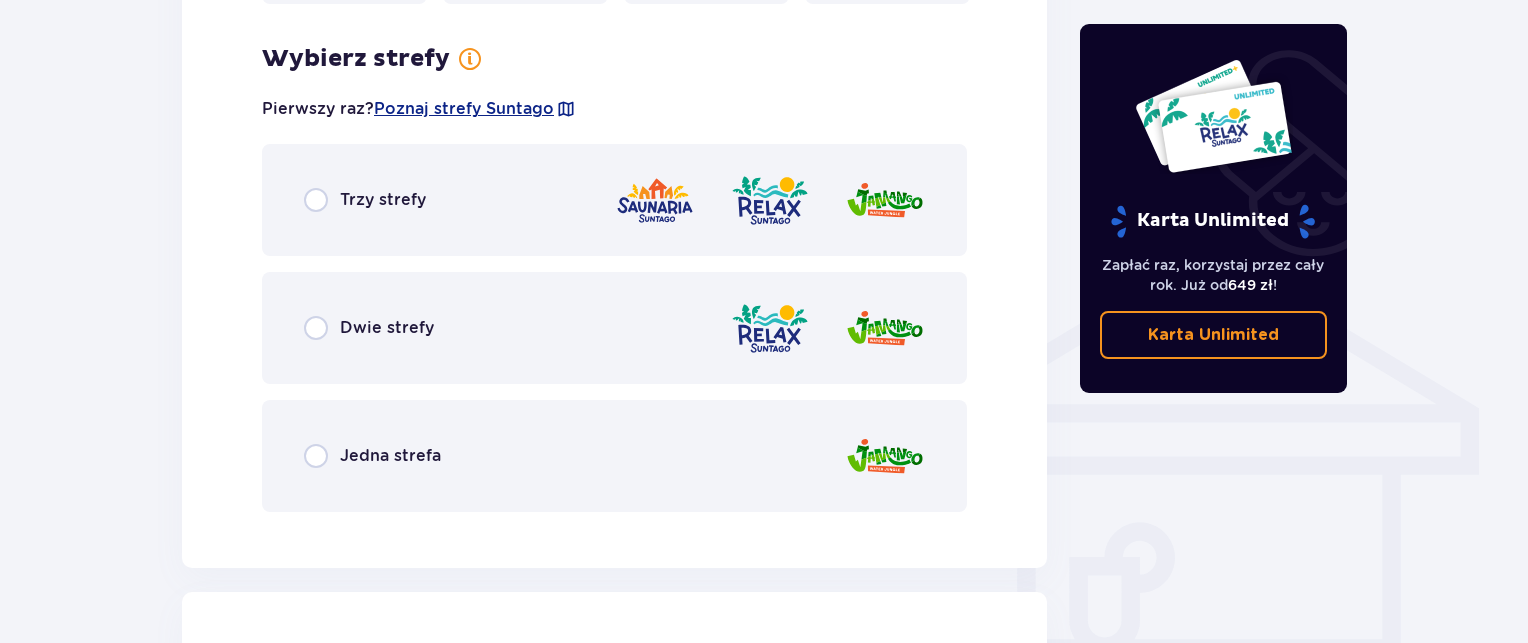scroll, scrollTop: 1396, scrollLeft: 0, axis: vertical 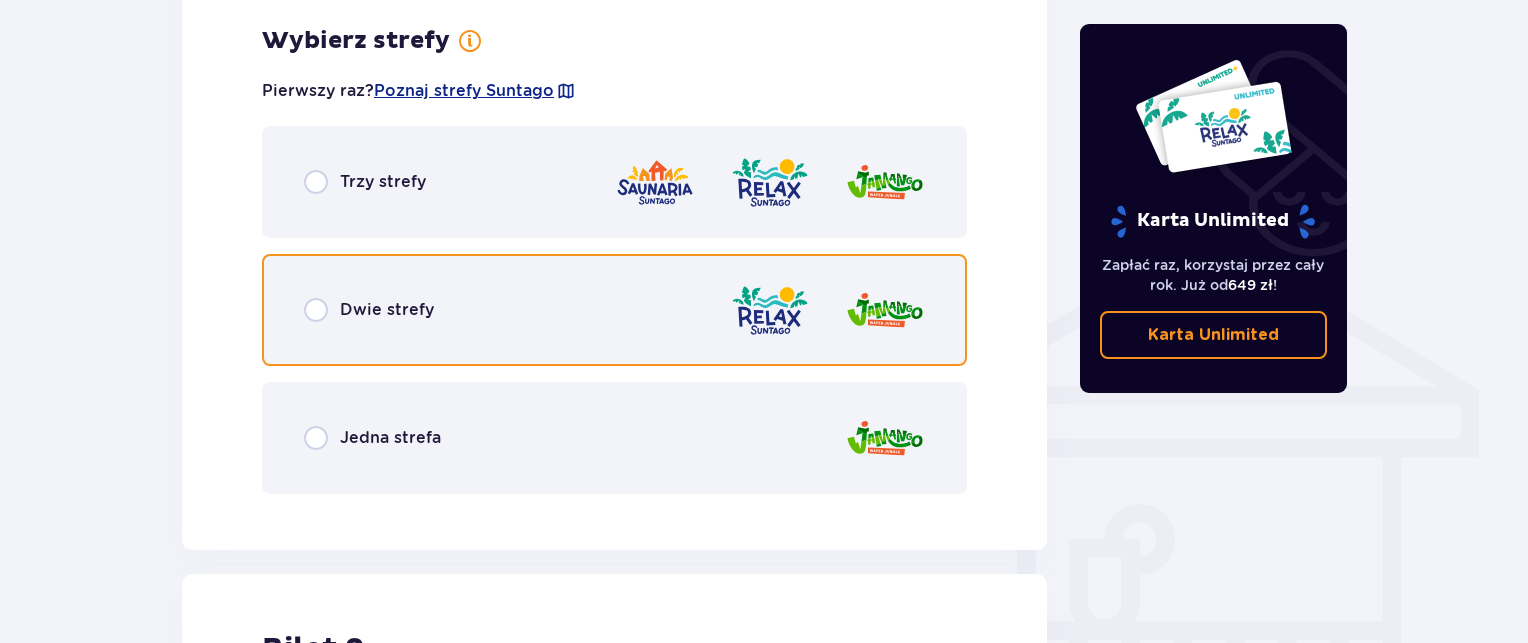 click at bounding box center (316, 310) 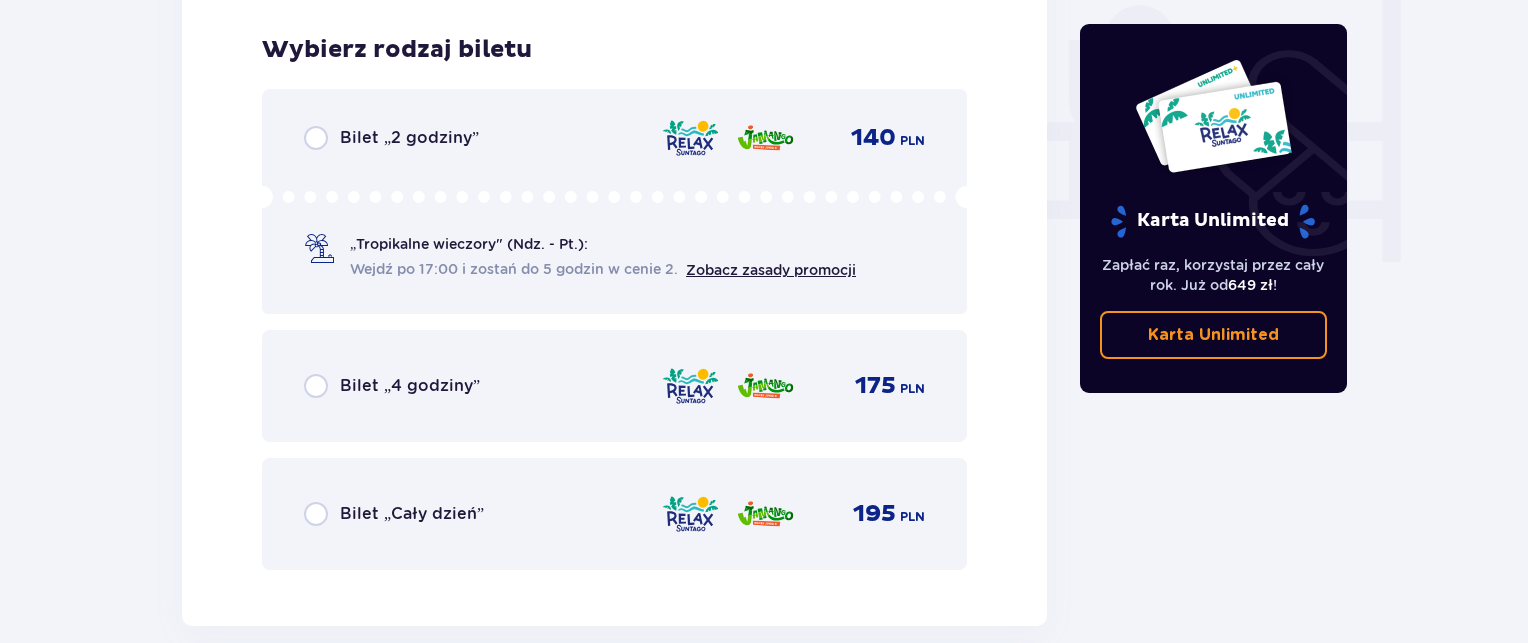 scroll, scrollTop: 1904, scrollLeft: 0, axis: vertical 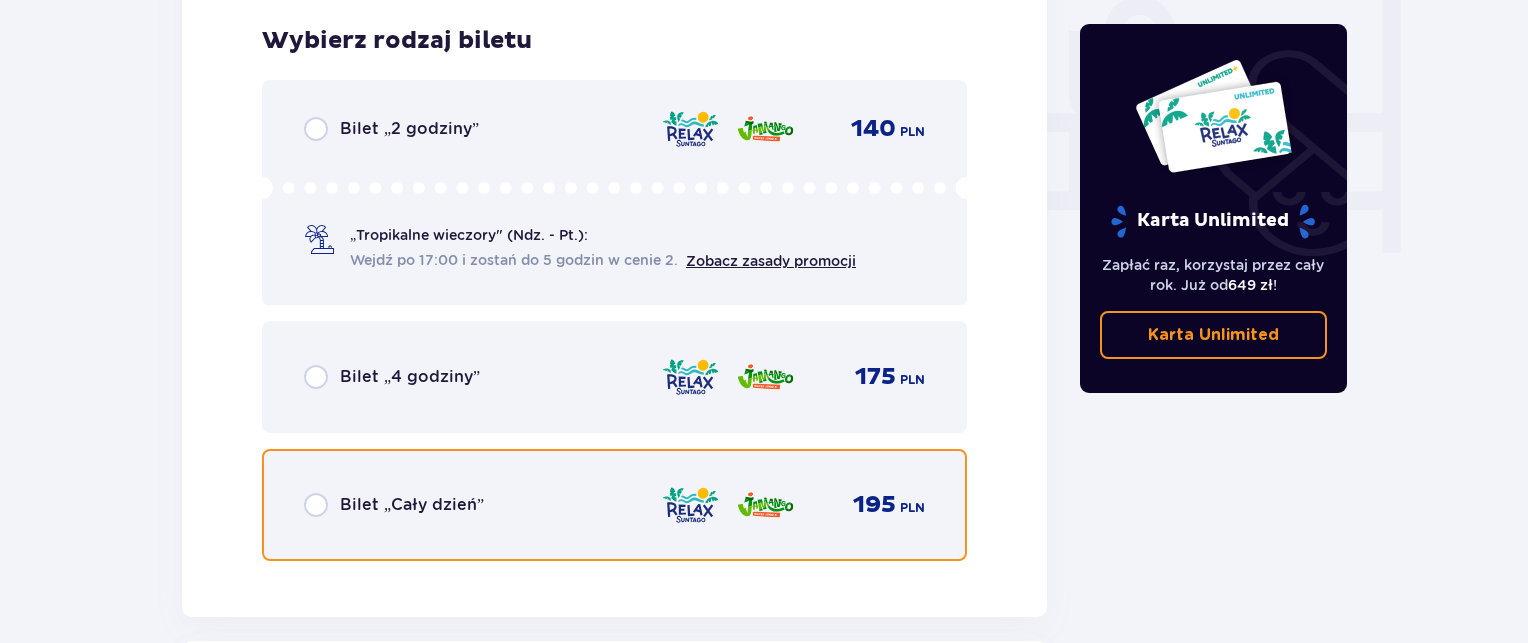 click at bounding box center (316, 505) 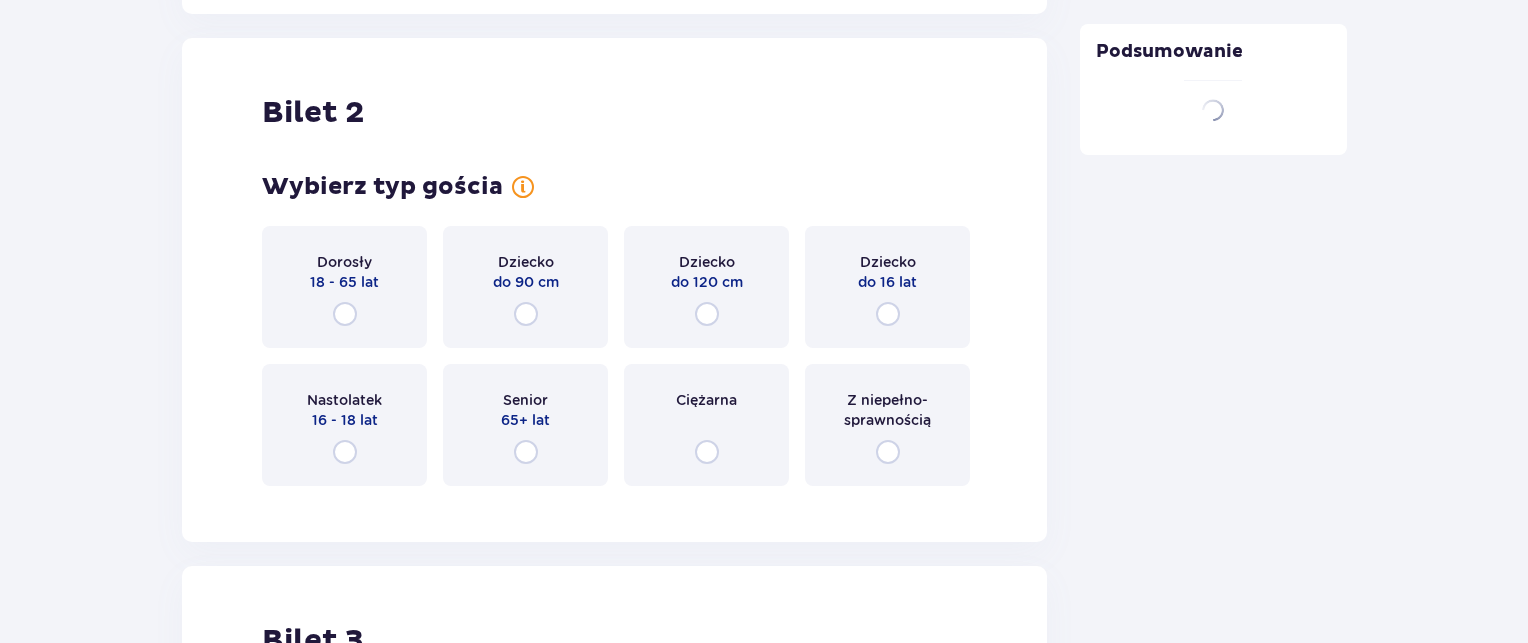 scroll, scrollTop: 2519, scrollLeft: 0, axis: vertical 